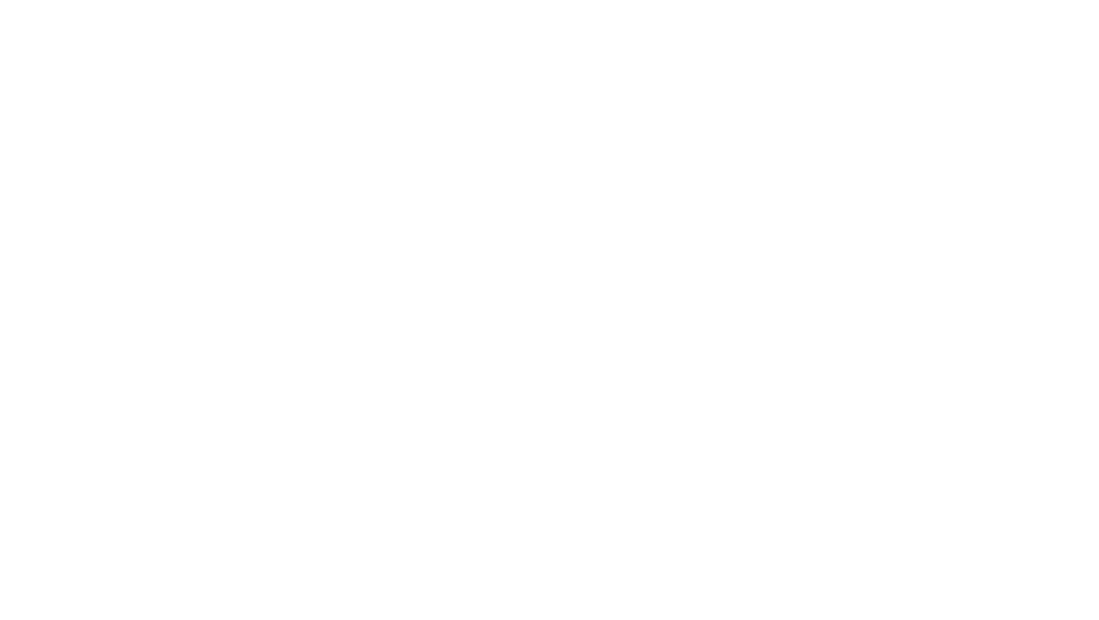 scroll, scrollTop: 0, scrollLeft: 0, axis: both 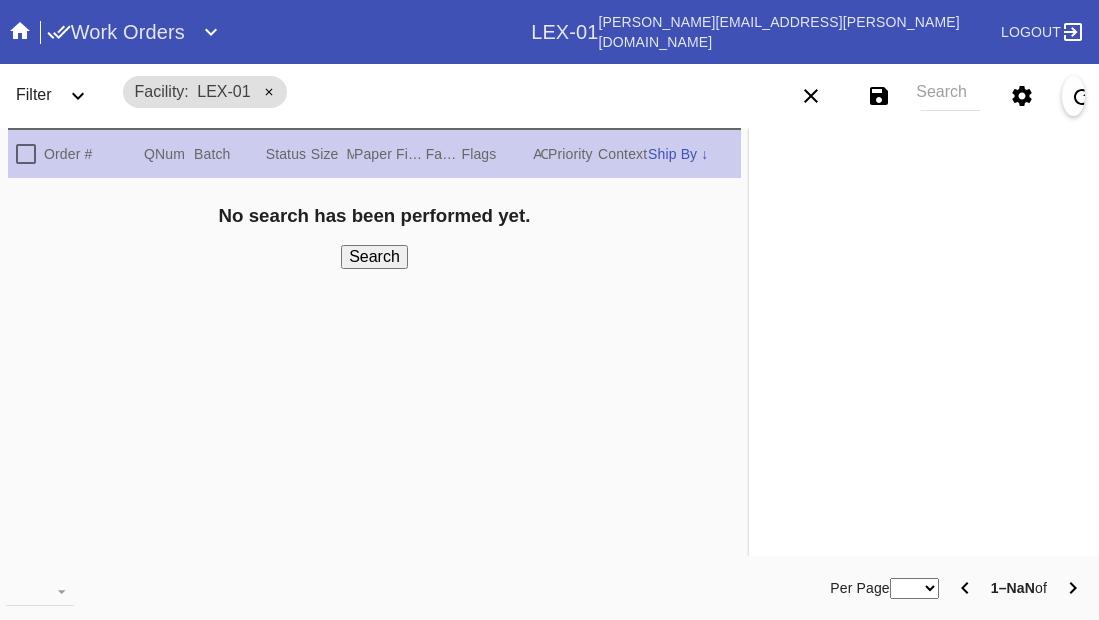 click on "Work Orders" at bounding box center (116, 32) 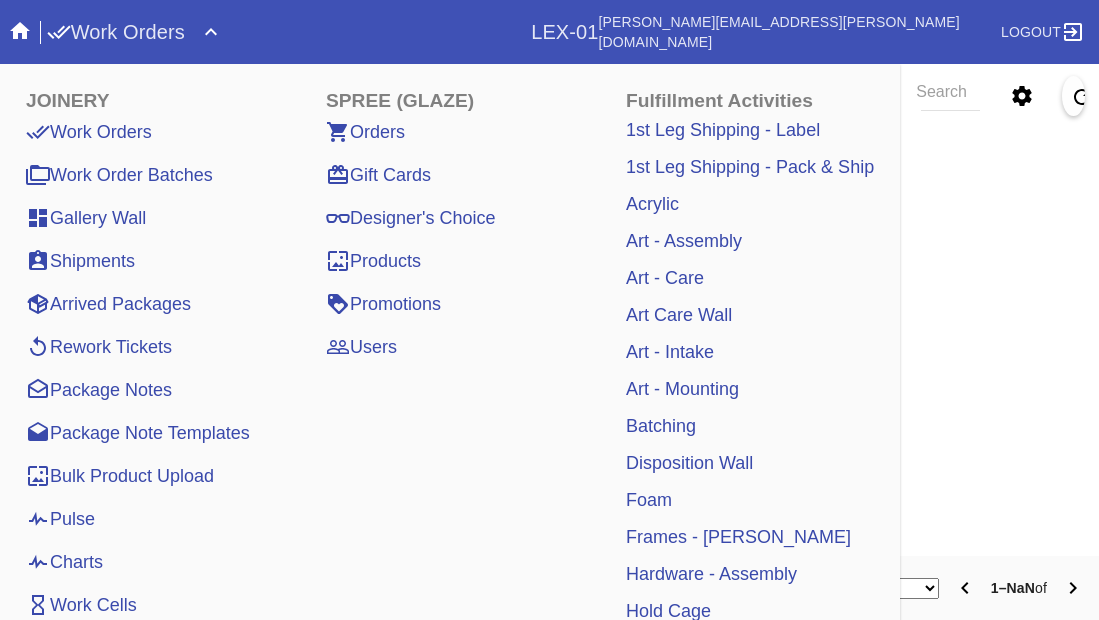 click on "Gallery Wall" at bounding box center [86, 218] 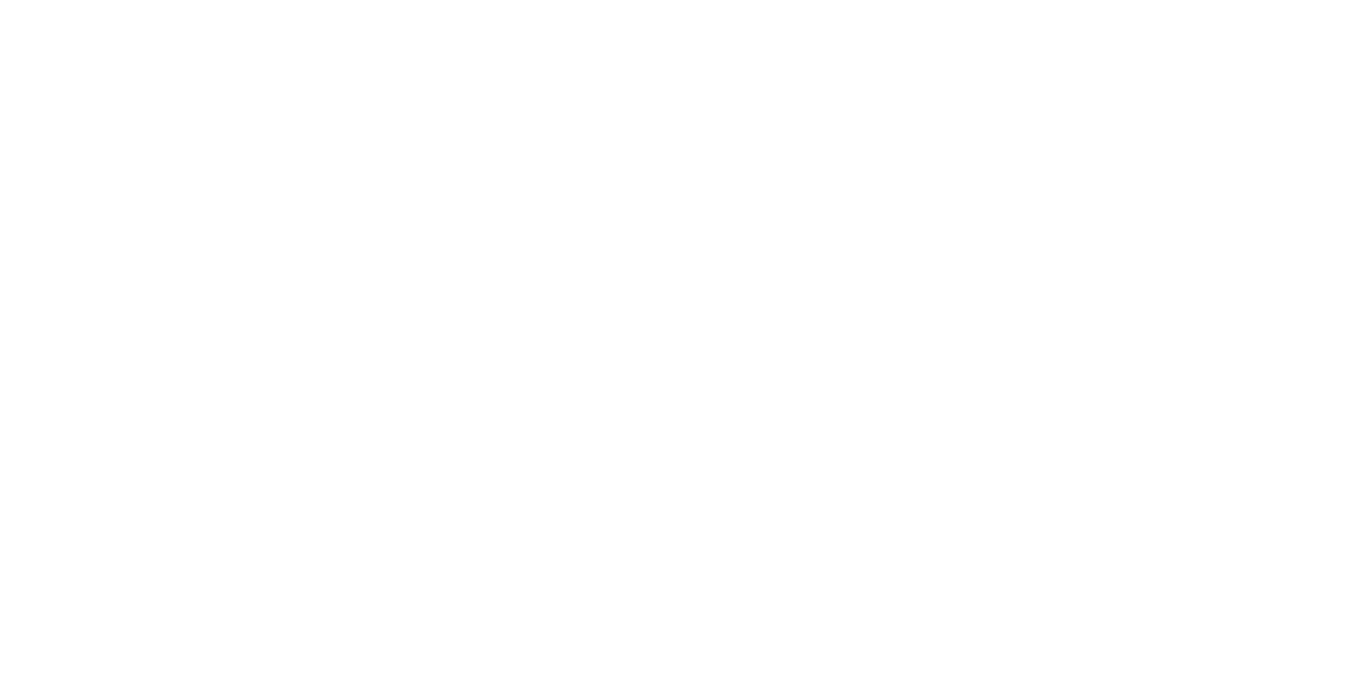 scroll, scrollTop: 0, scrollLeft: 0, axis: both 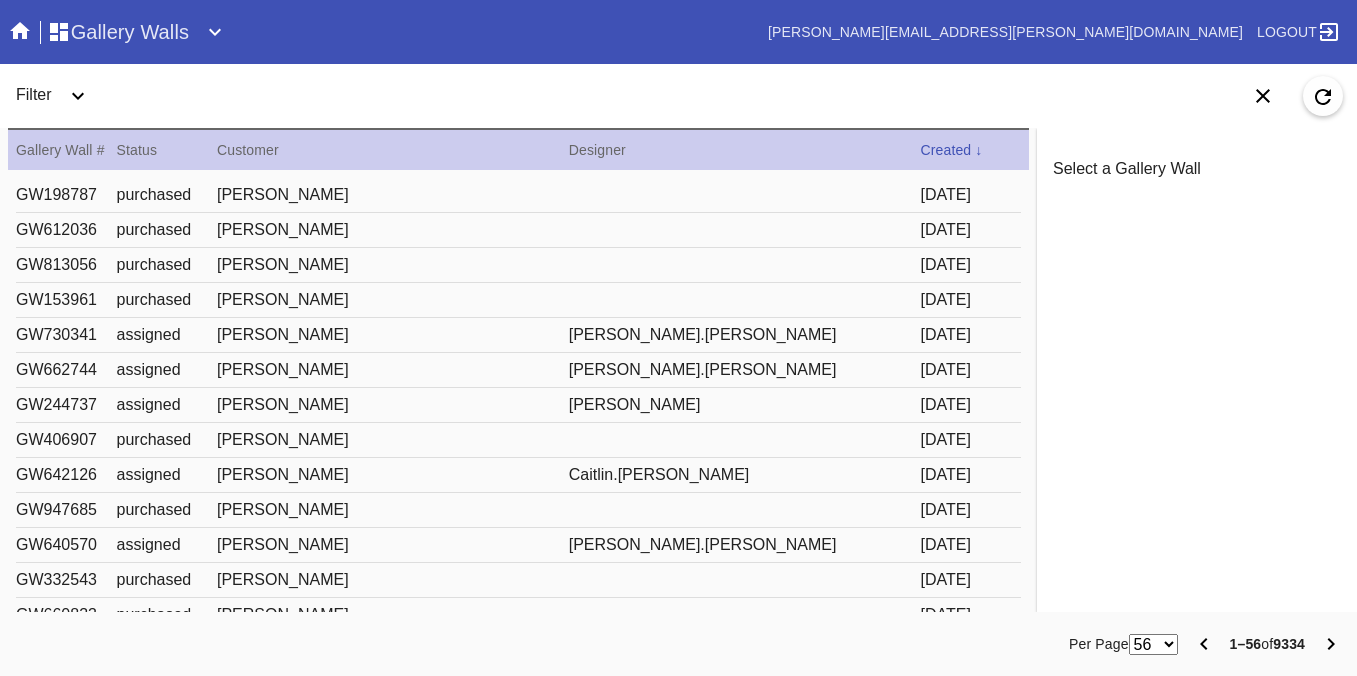 click on "56 100 250" at bounding box center [1153, 644] 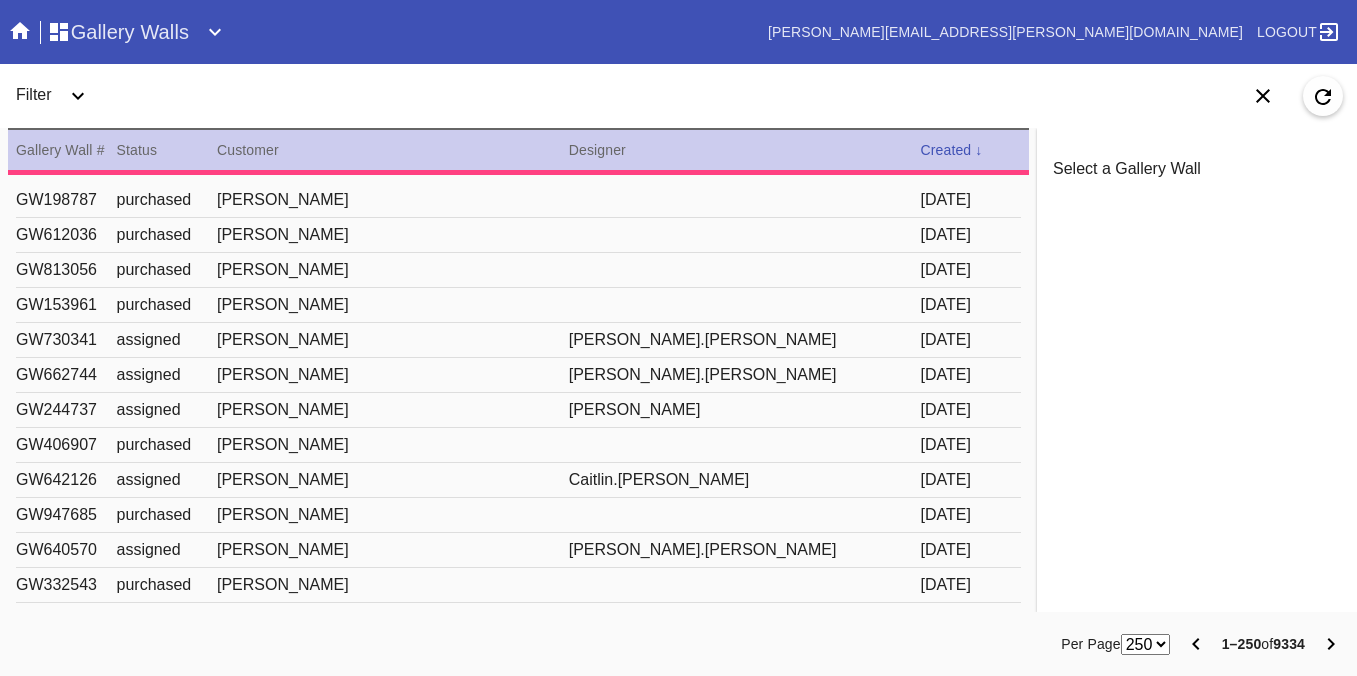 click 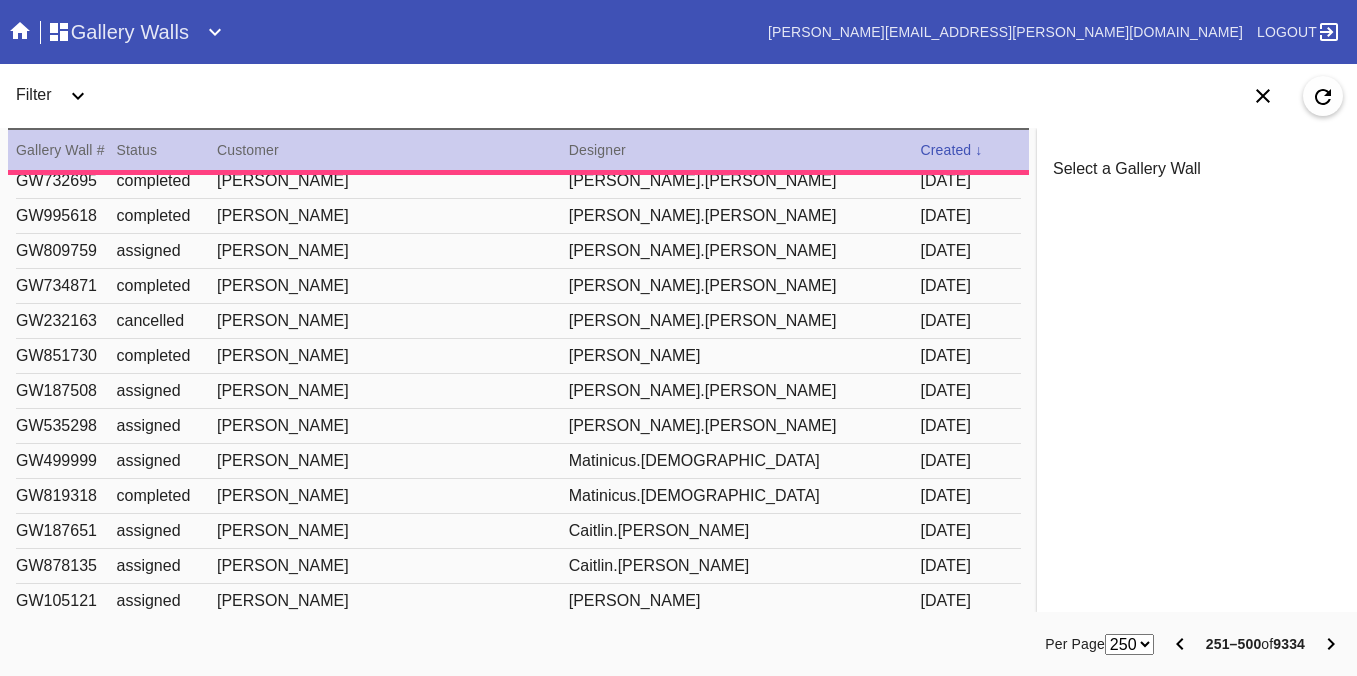 scroll, scrollTop: 8564, scrollLeft: 0, axis: vertical 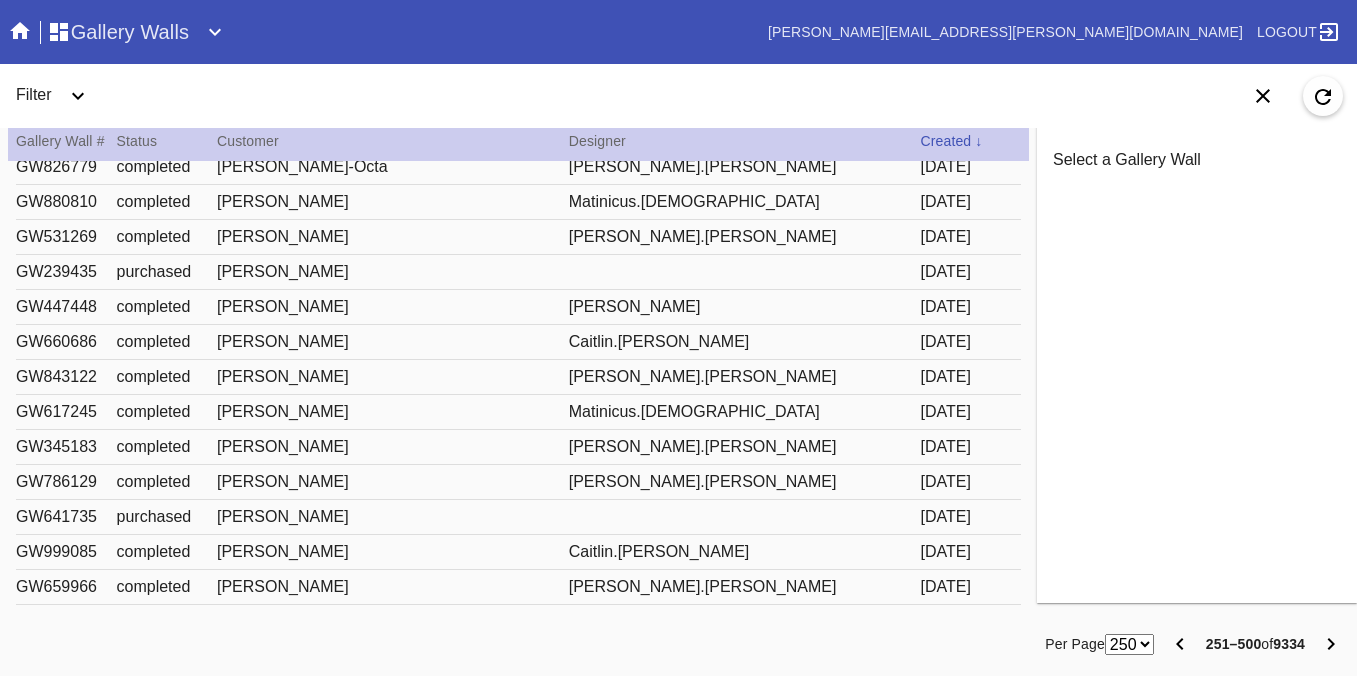 click 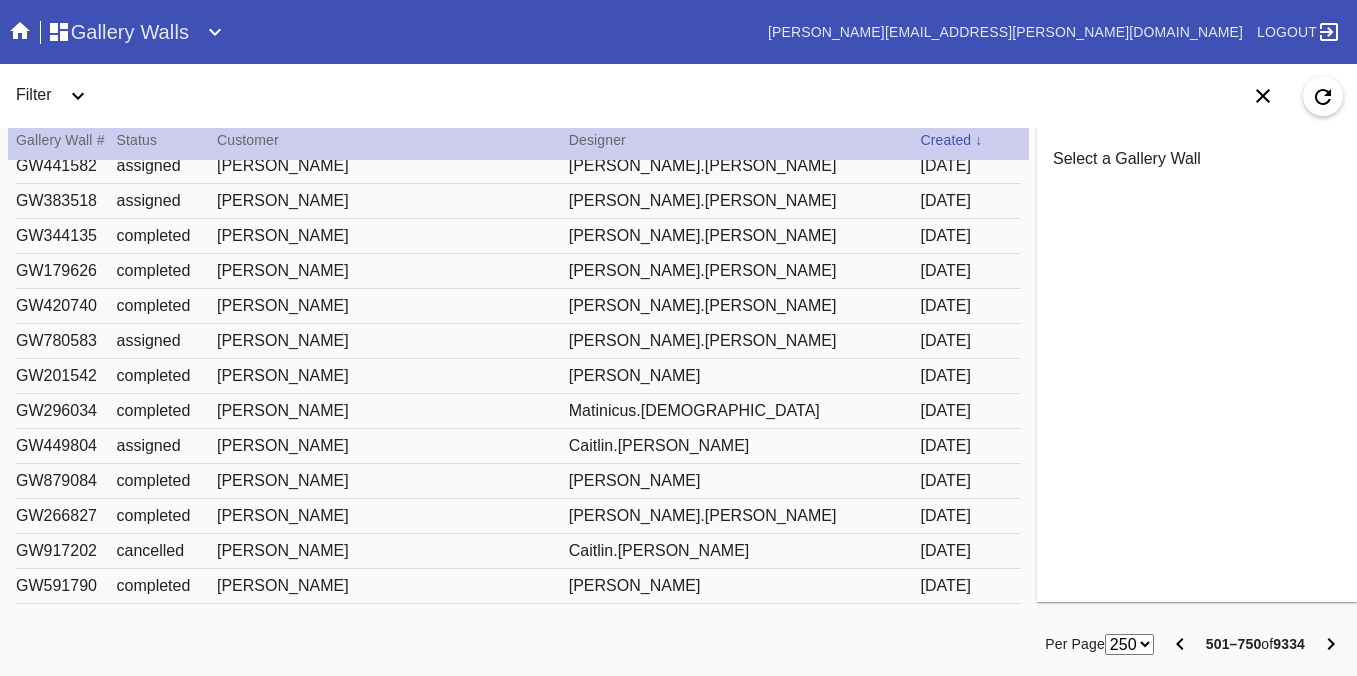 scroll, scrollTop: 9, scrollLeft: 0, axis: vertical 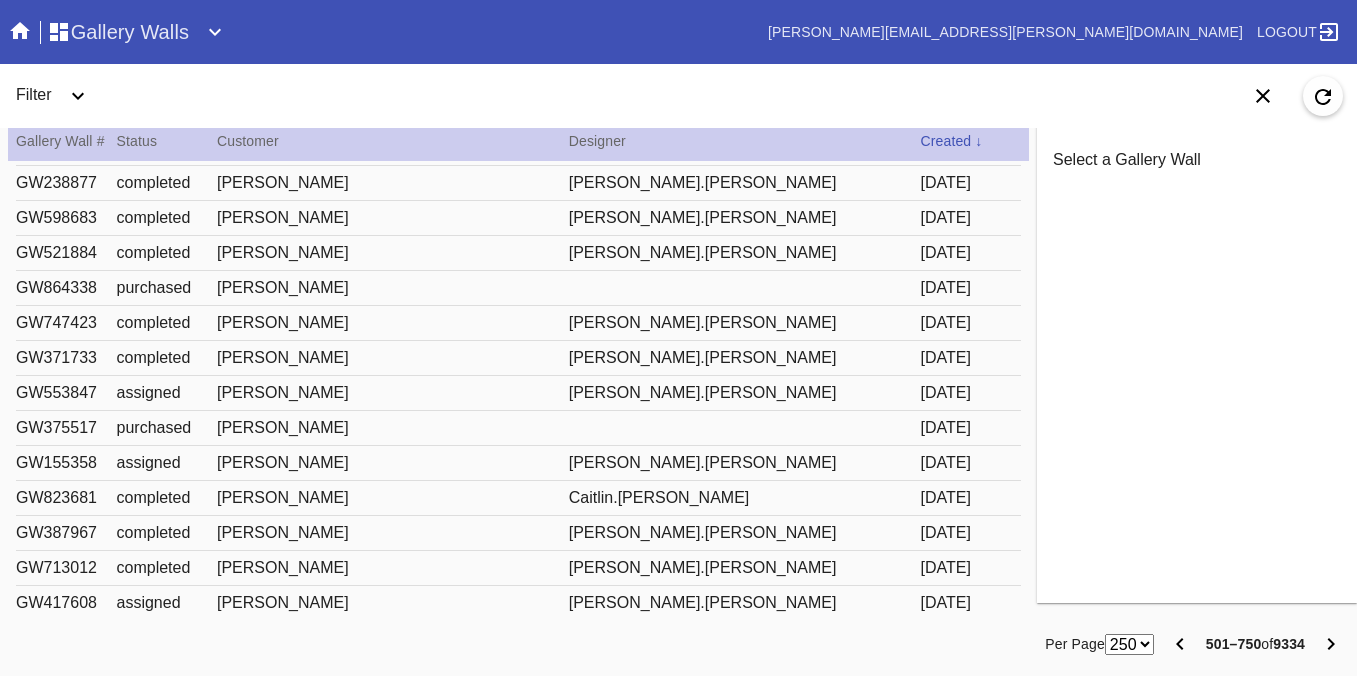 click on "Jennifer.Yaden" at bounding box center [745, 148] 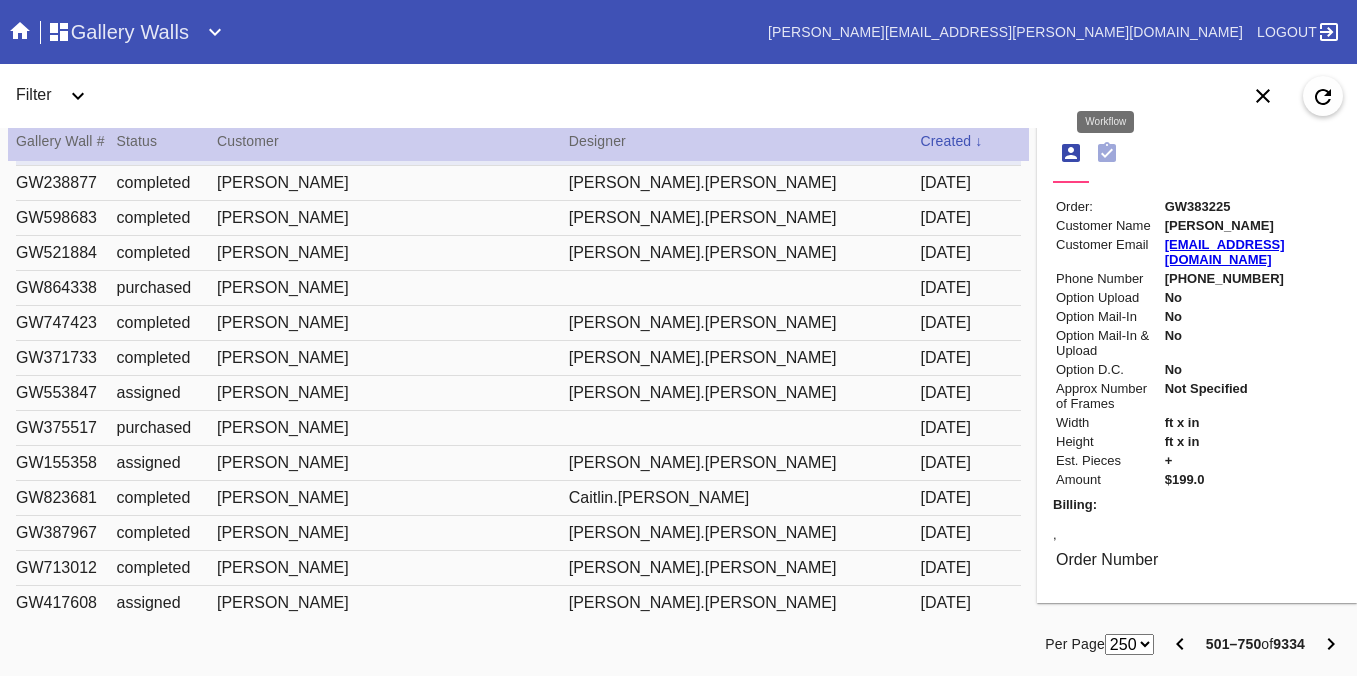 click 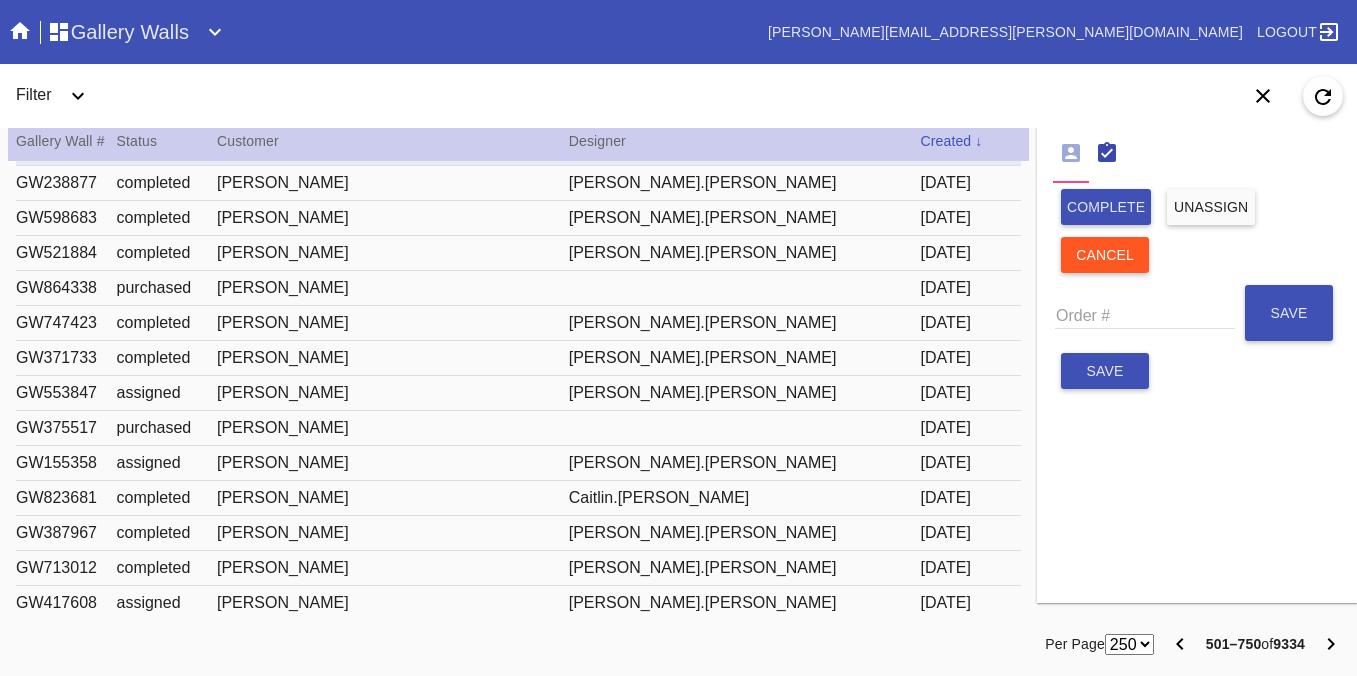 scroll, scrollTop: 75, scrollLeft: 0, axis: vertical 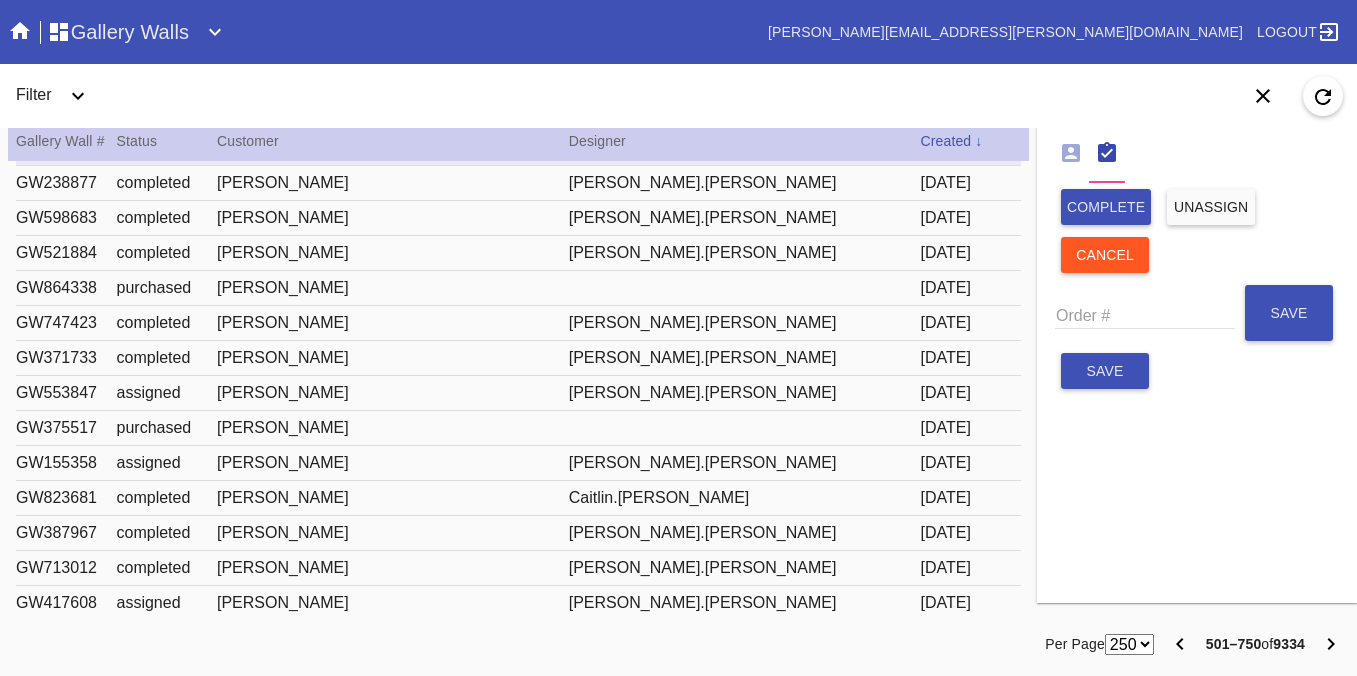 click on "Order #" at bounding box center (1145, 314) 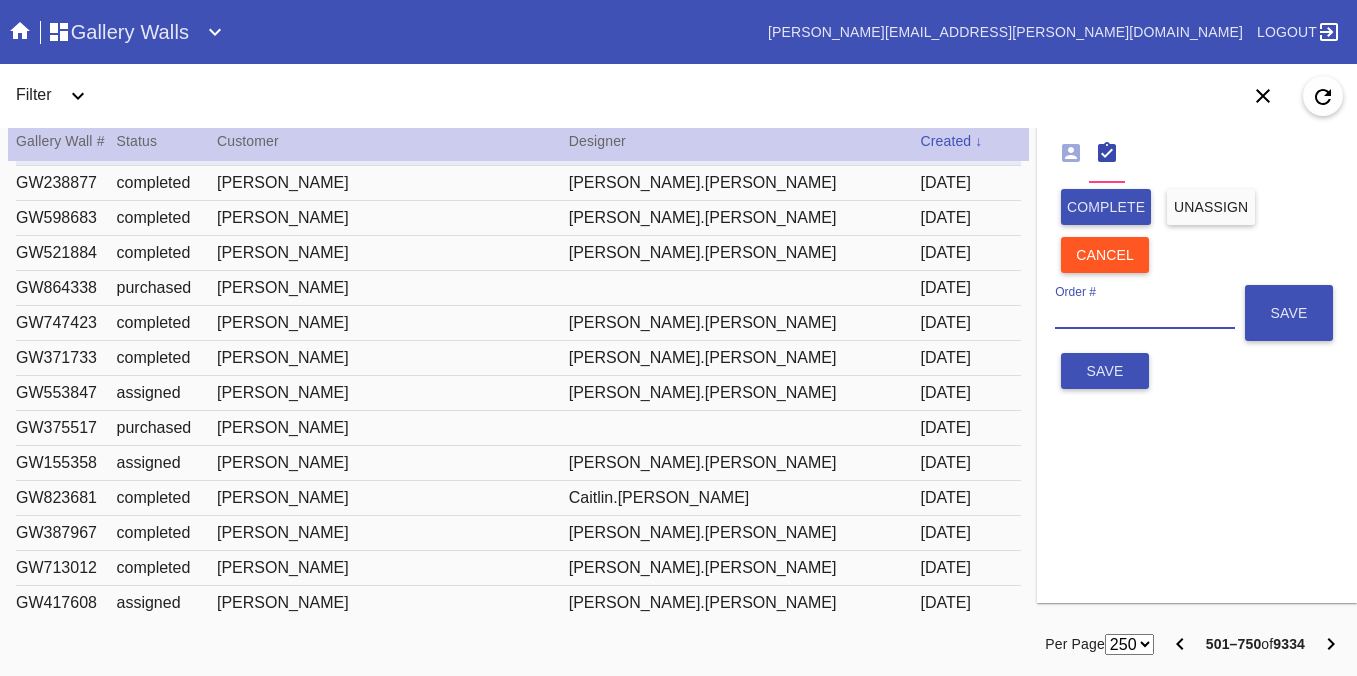 paste on "R076115917" 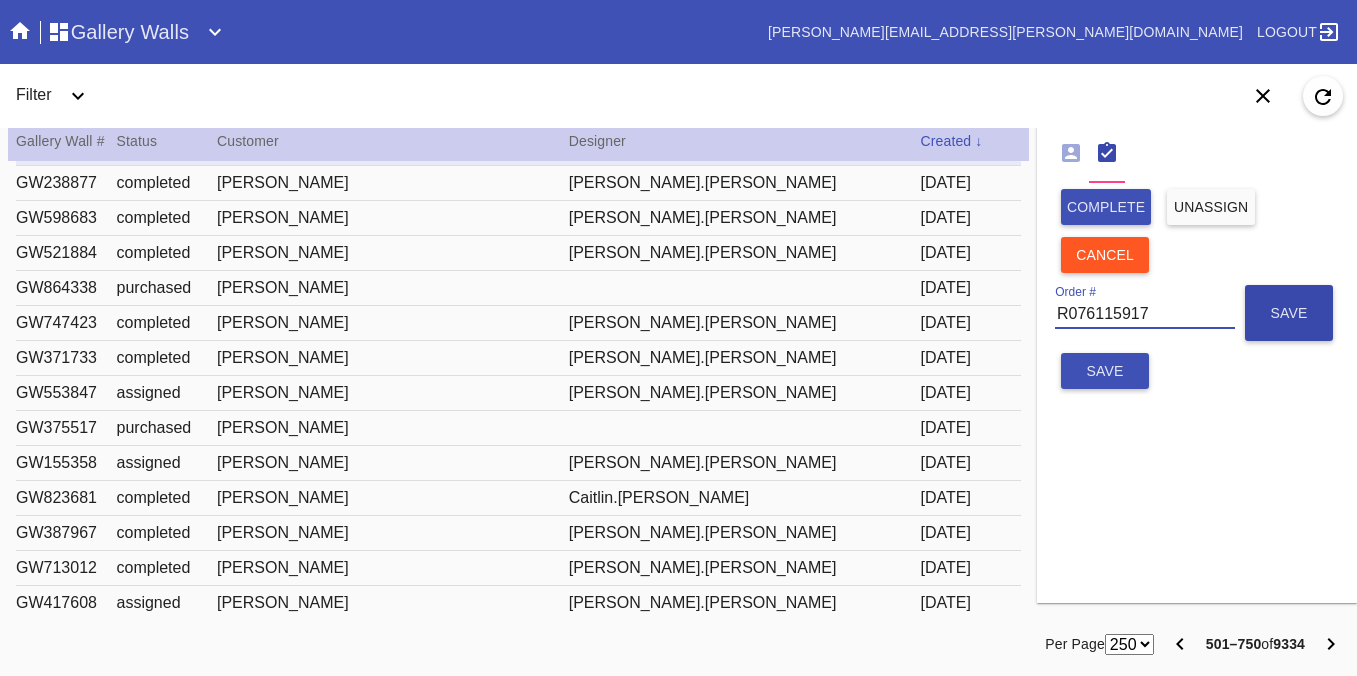 type on "R076115917" 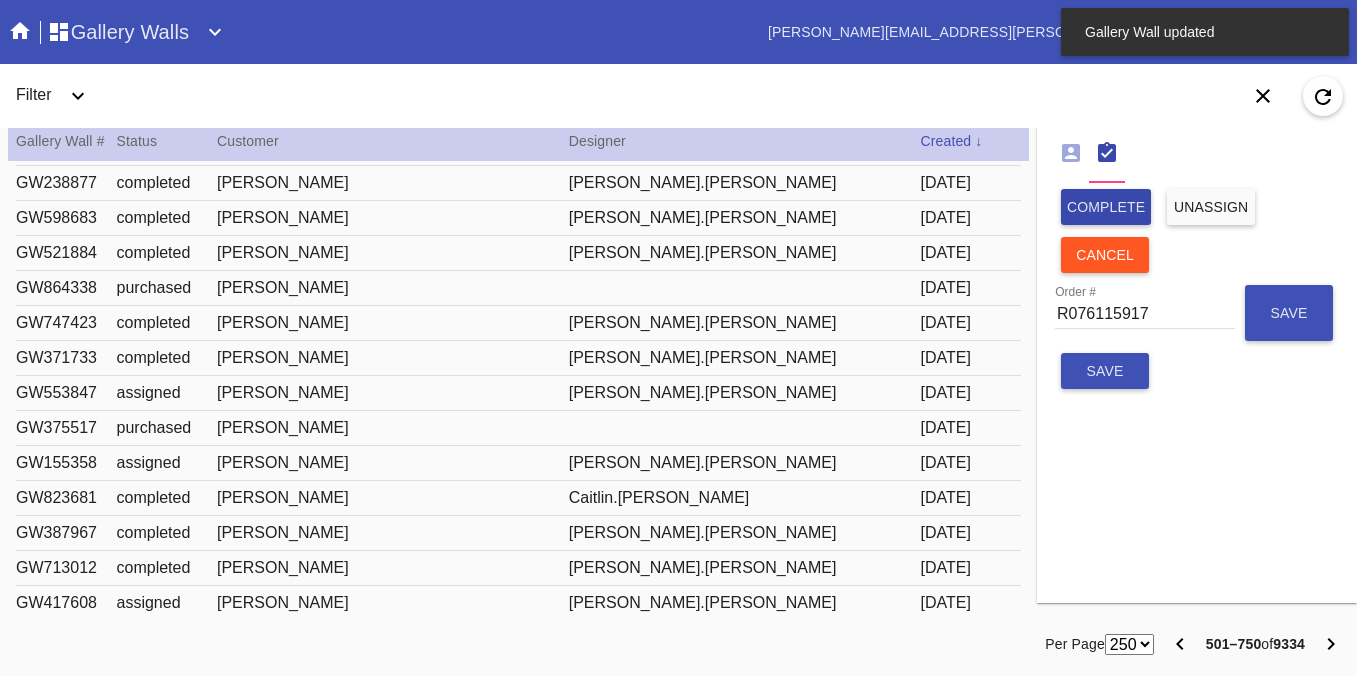 click on "complete" at bounding box center (1106, 207) 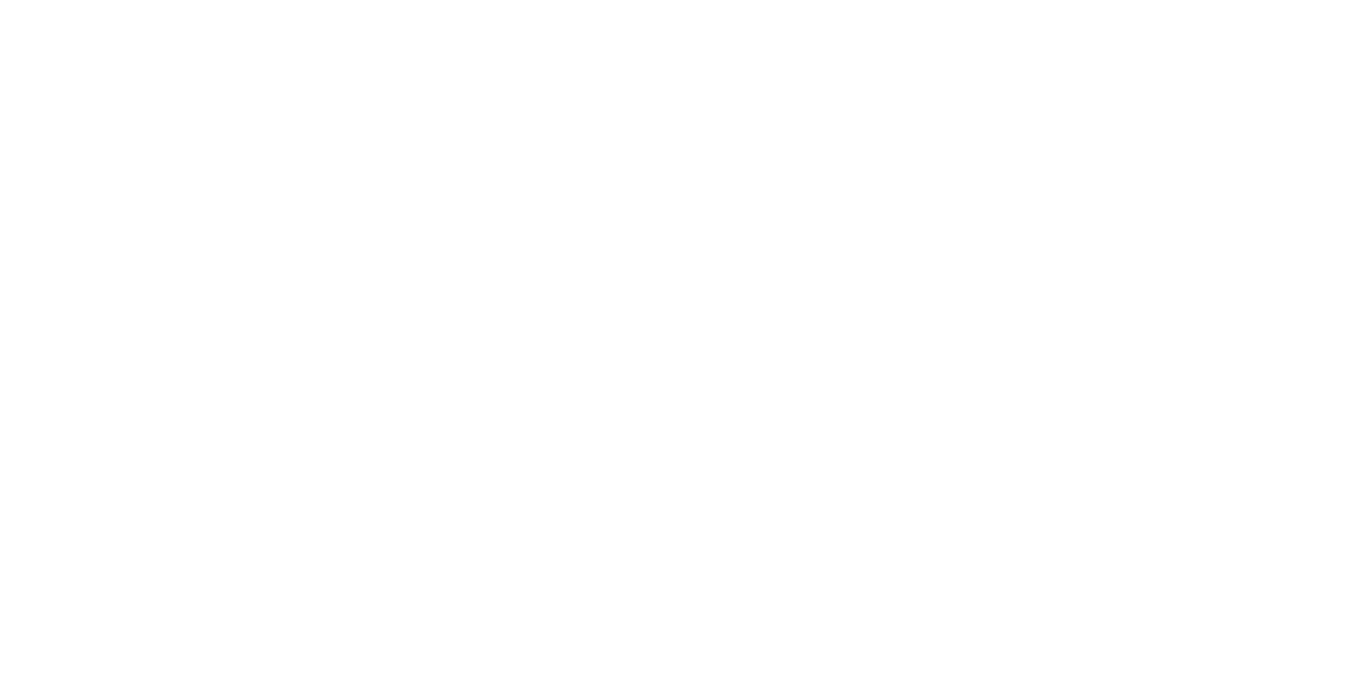 scroll, scrollTop: 0, scrollLeft: 0, axis: both 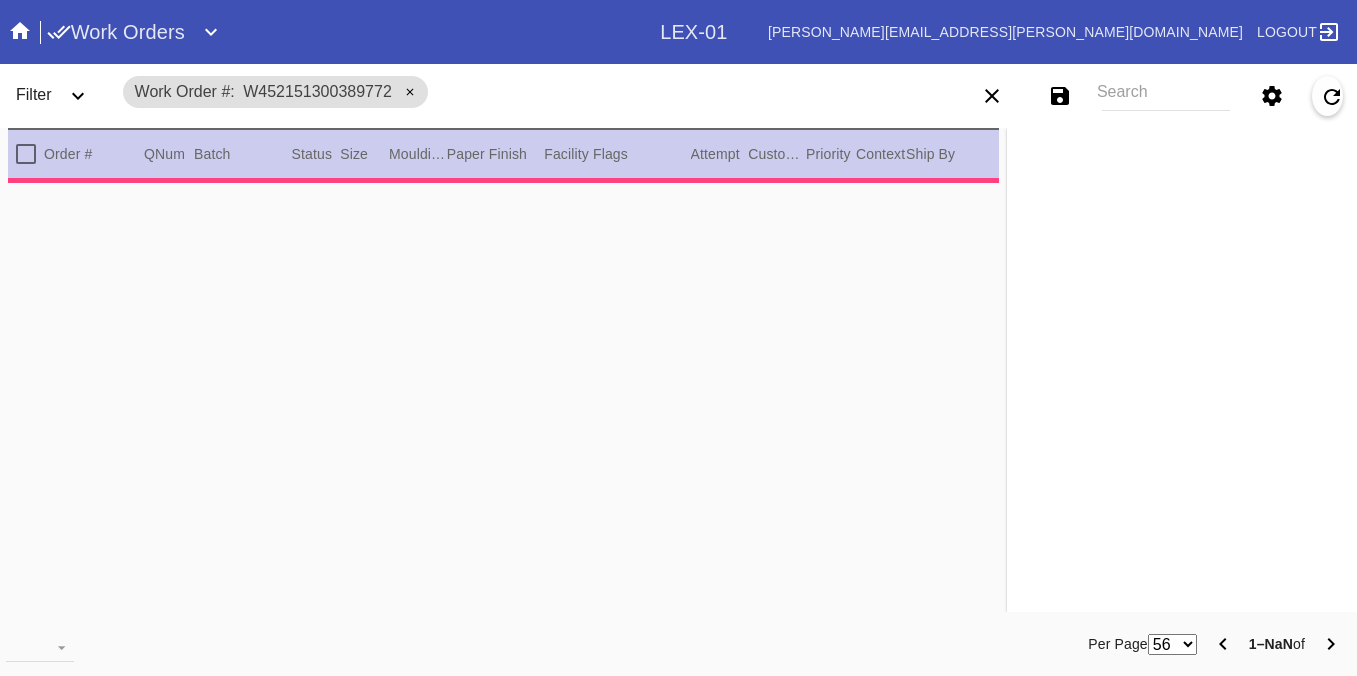 type on "3.0" 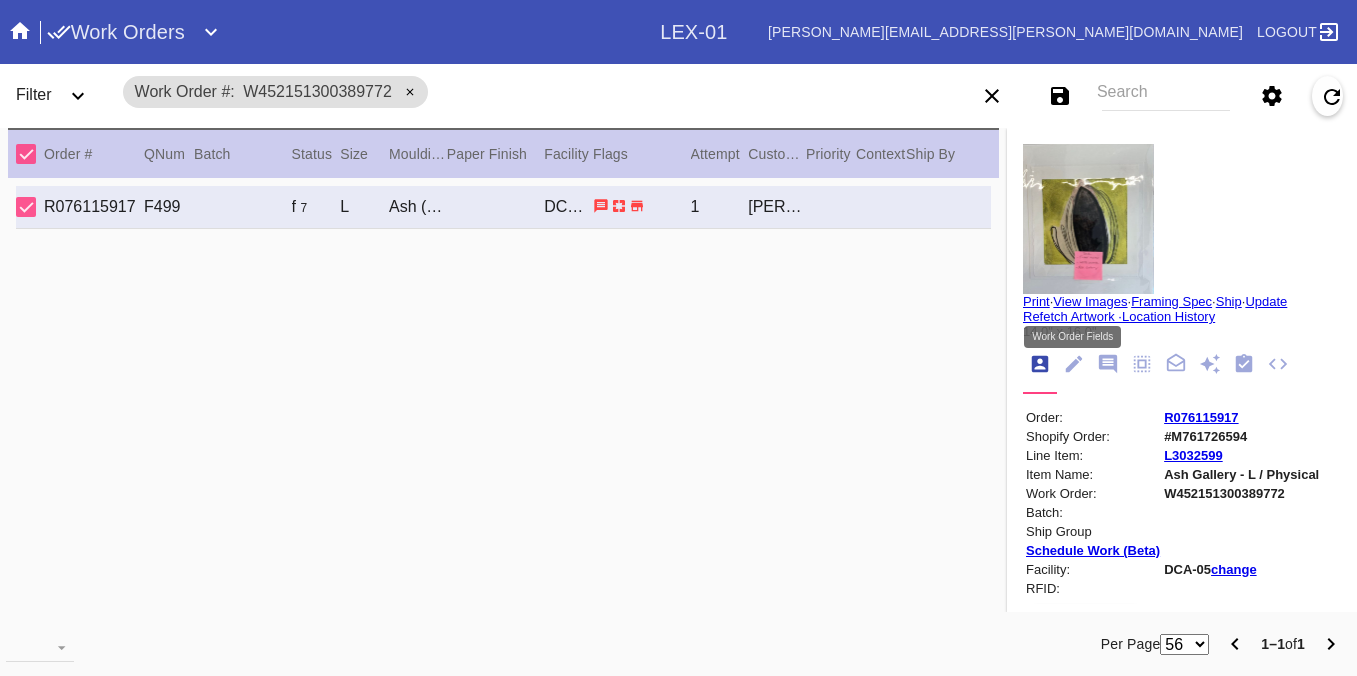 click 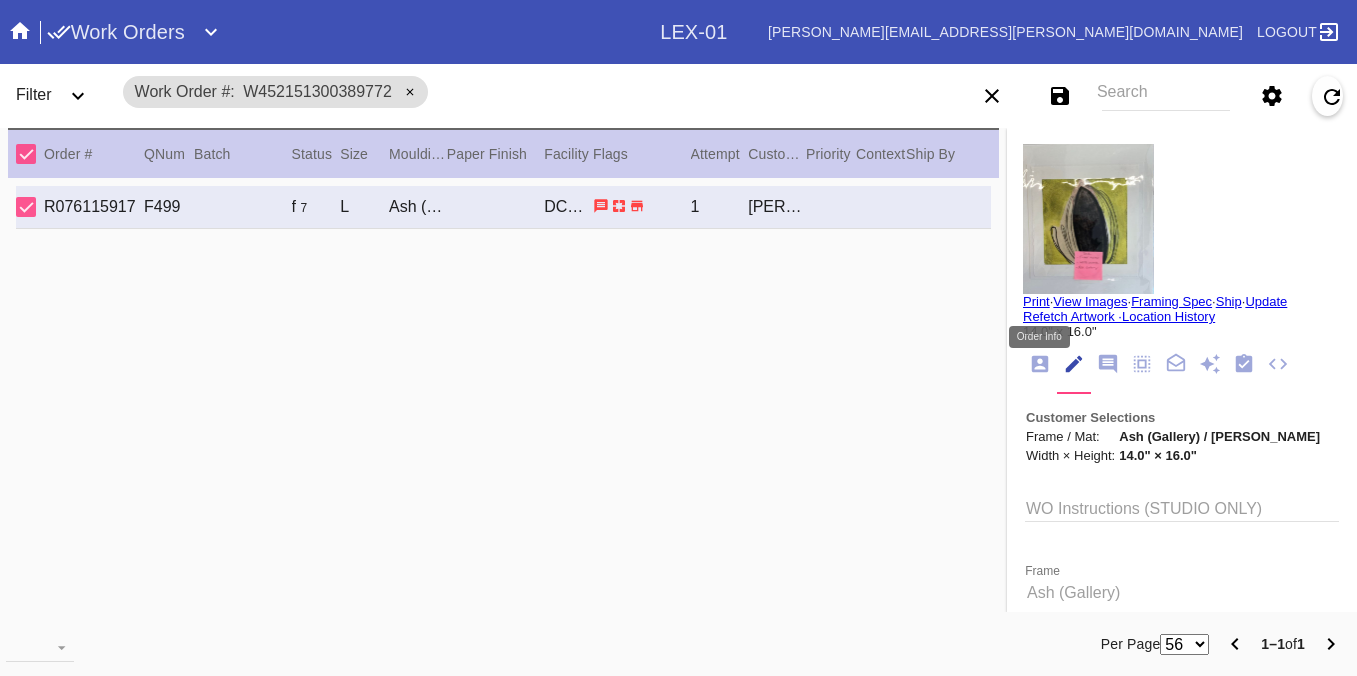 click 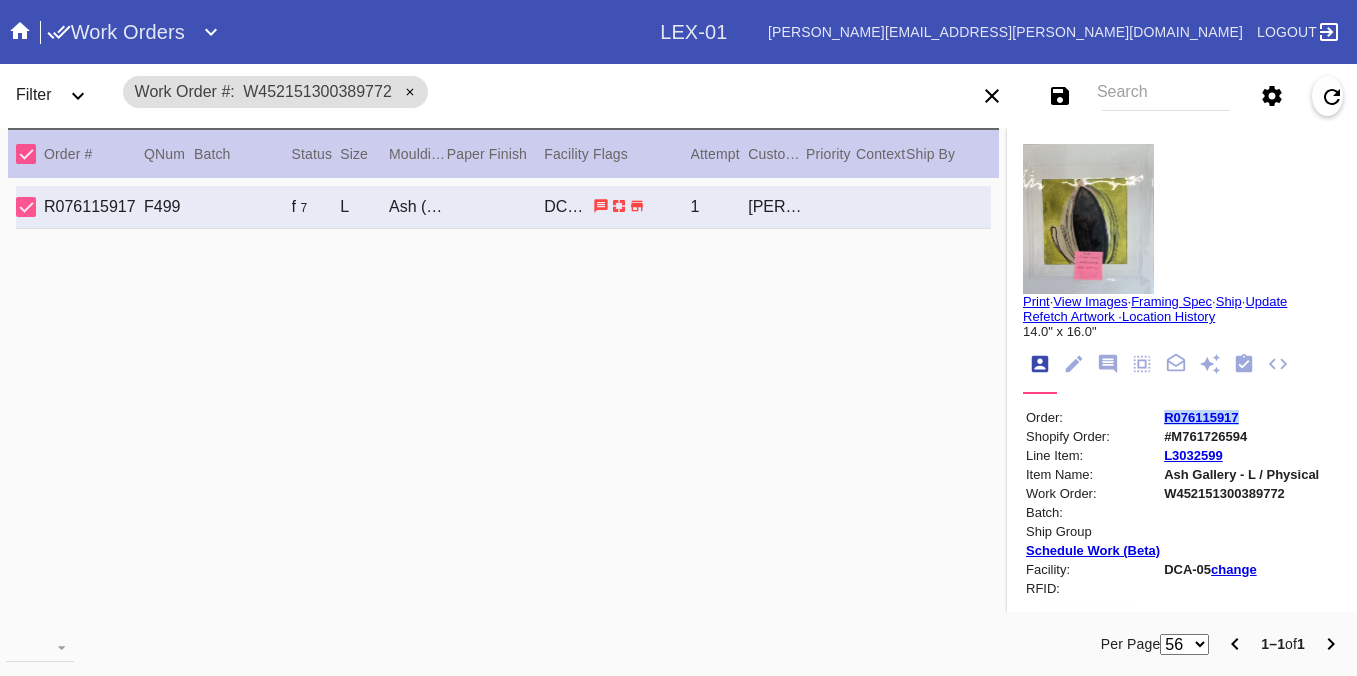copy on "R076115917" 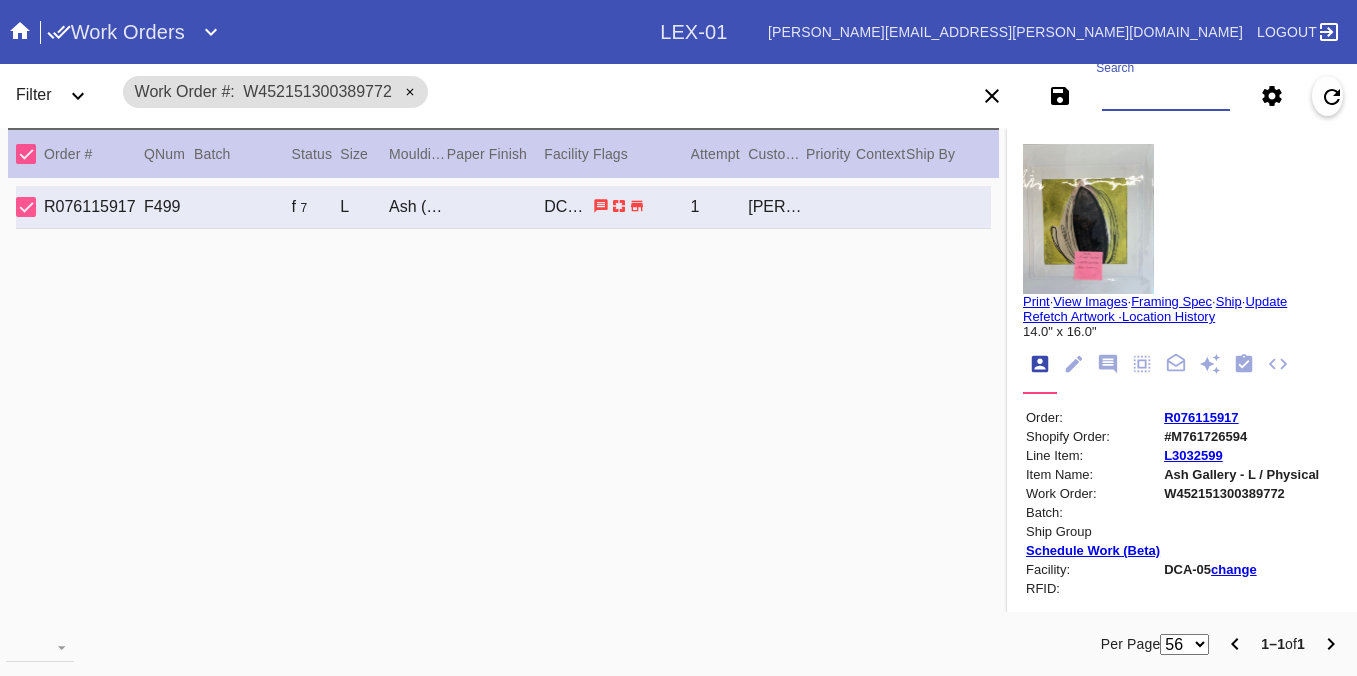 paste on "R076115917" 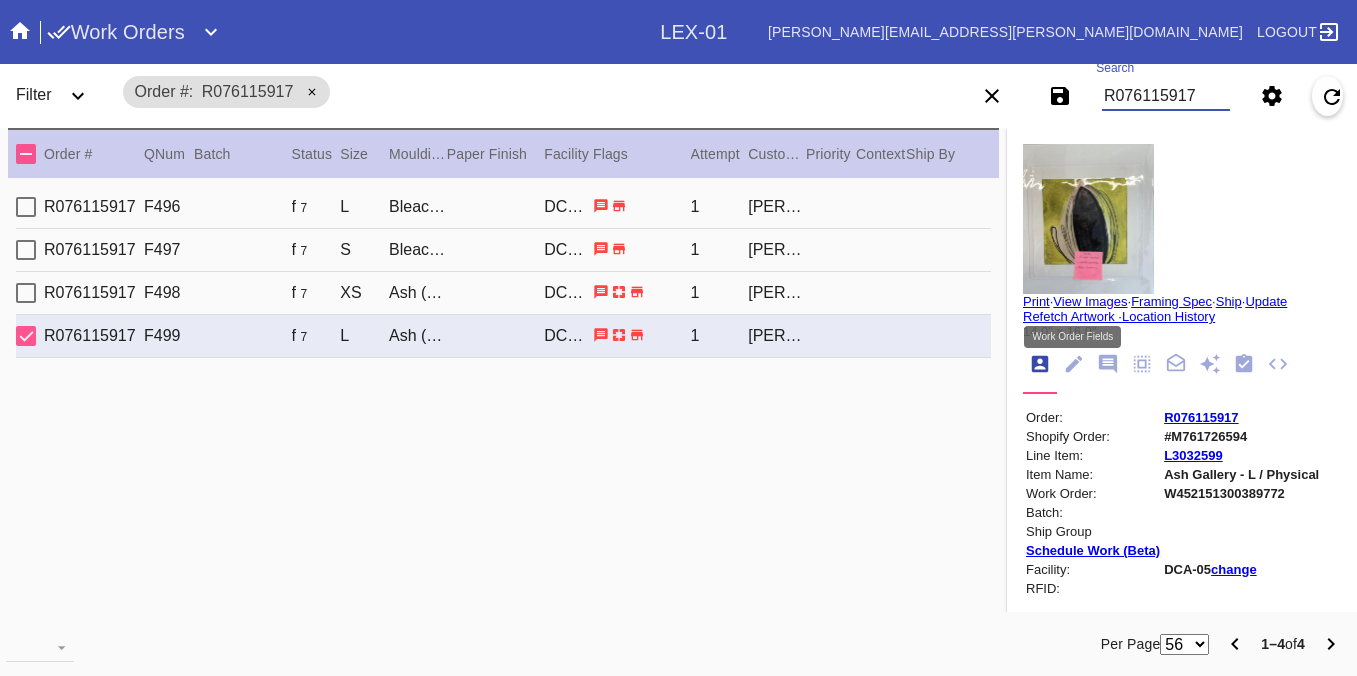 type on "R076115917" 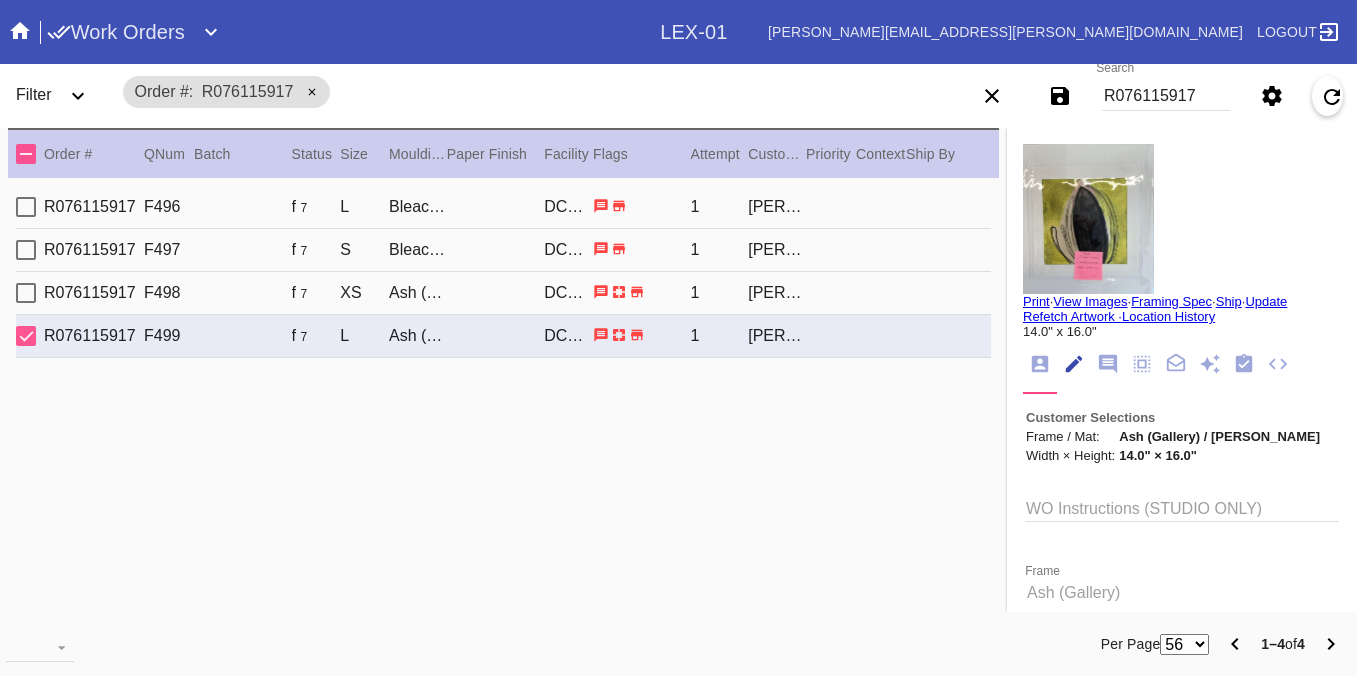 scroll, scrollTop: 73, scrollLeft: 0, axis: vertical 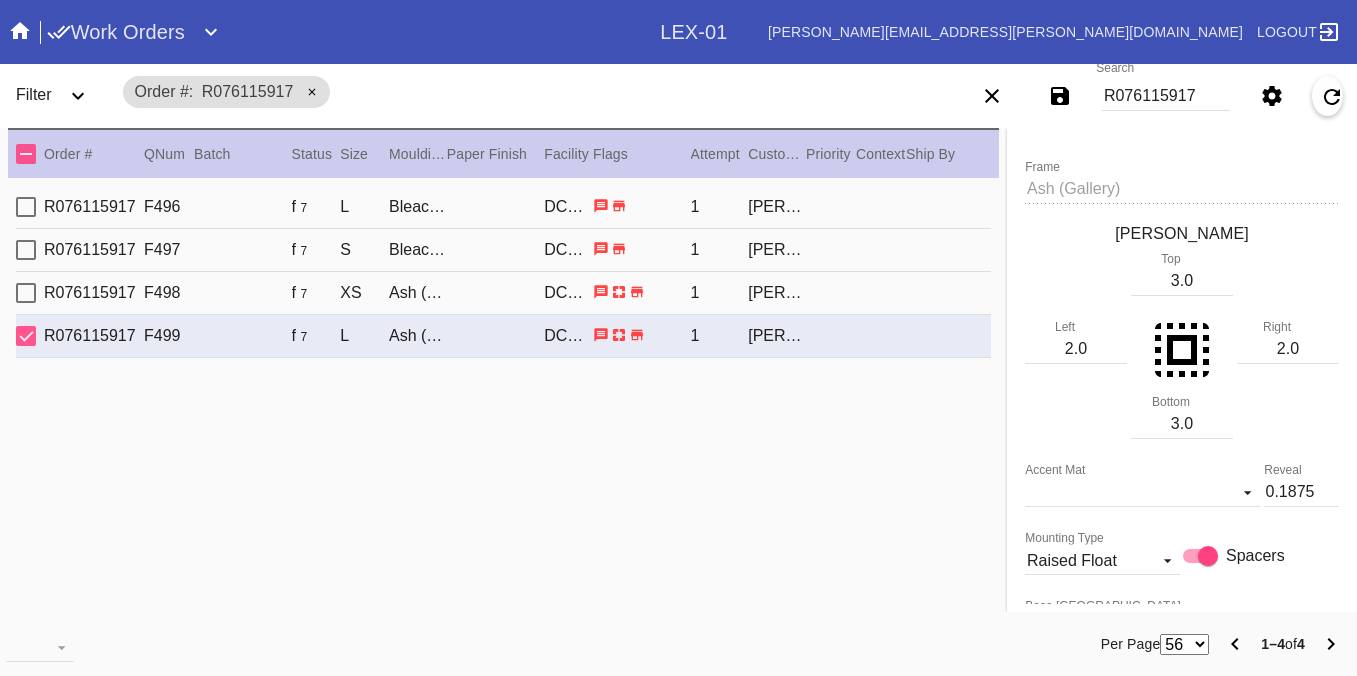 click on "R076115917 F498 f   7 XS Ash (Gallery) / White DCA-05 1 Melissa Goodwin" at bounding box center (503, 293) 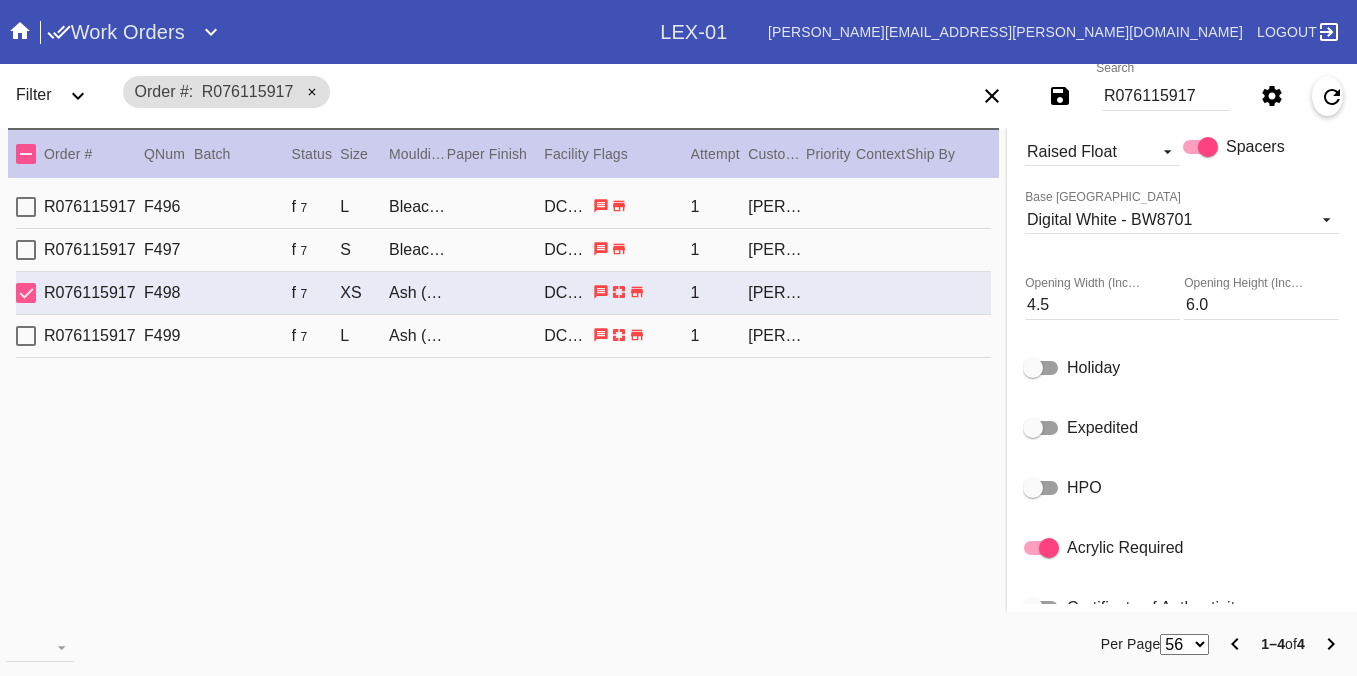 scroll, scrollTop: 816, scrollLeft: 0, axis: vertical 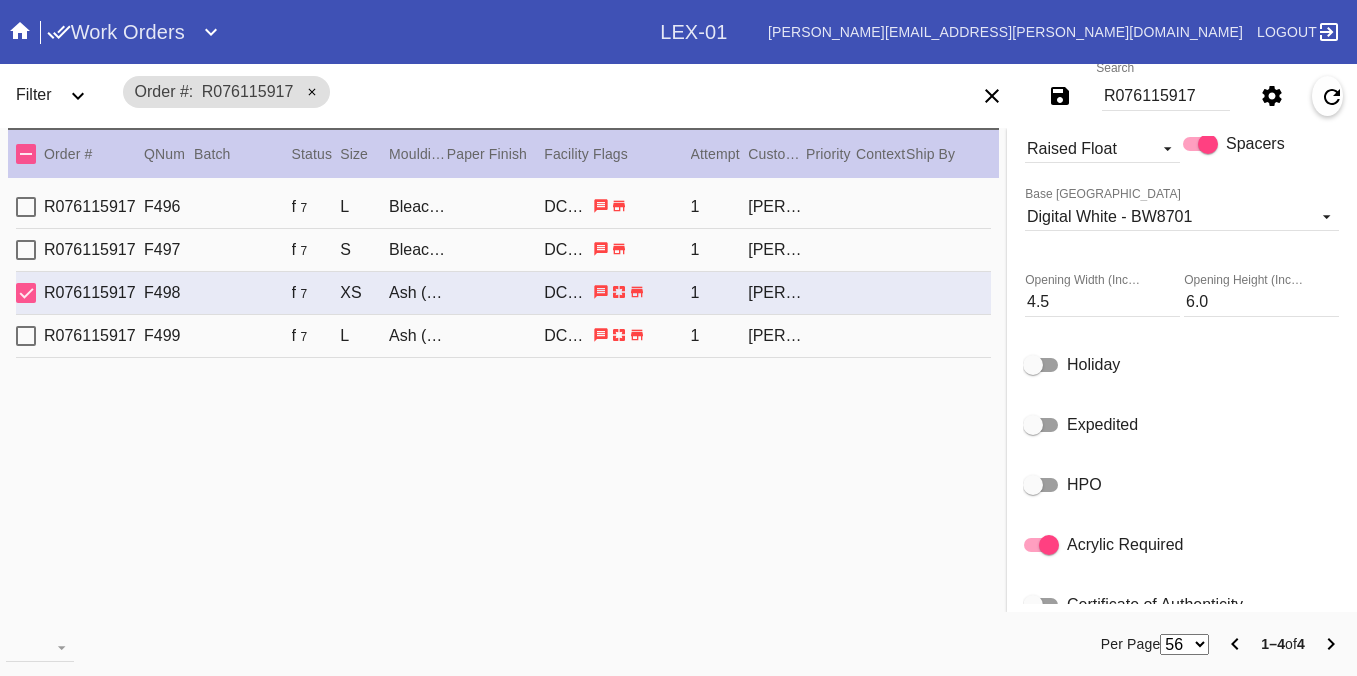 click on "R076115917 F497 f   7 S Bleached Maple Mini / No Mat DCA-05 1 Melissa Goodwin" at bounding box center [503, 250] 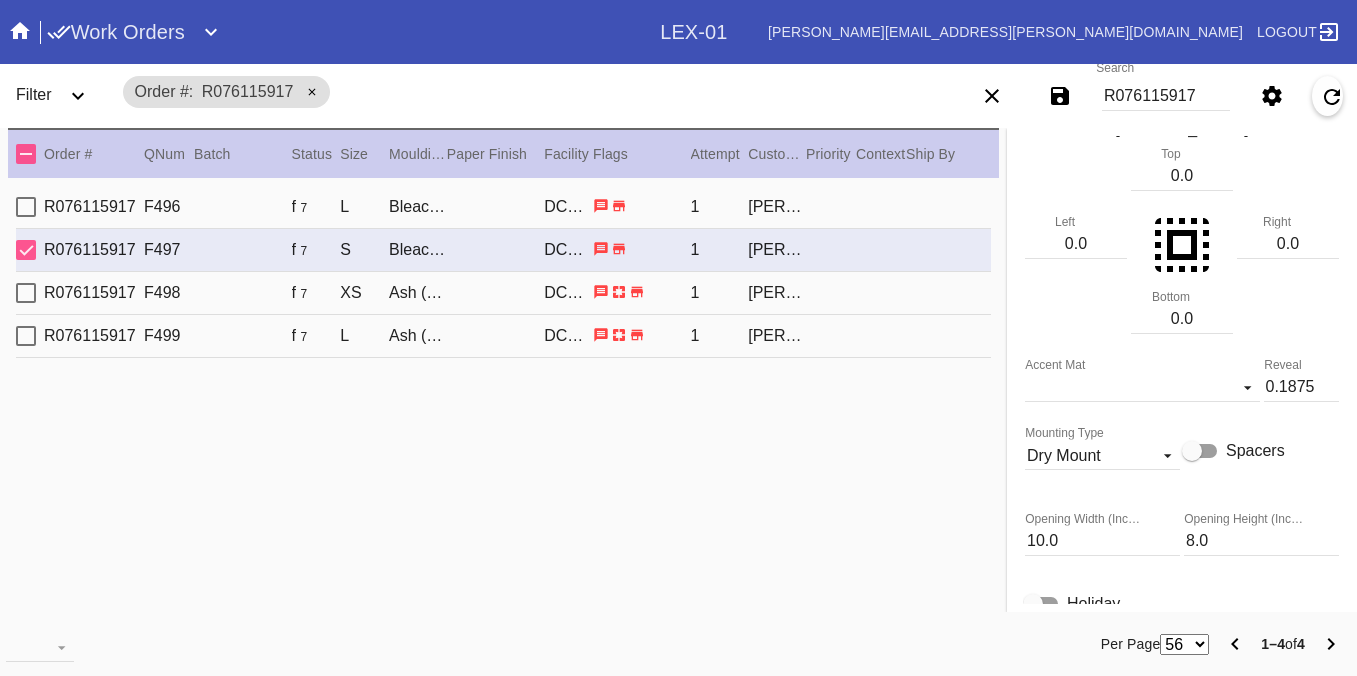 scroll, scrollTop: 581, scrollLeft: 0, axis: vertical 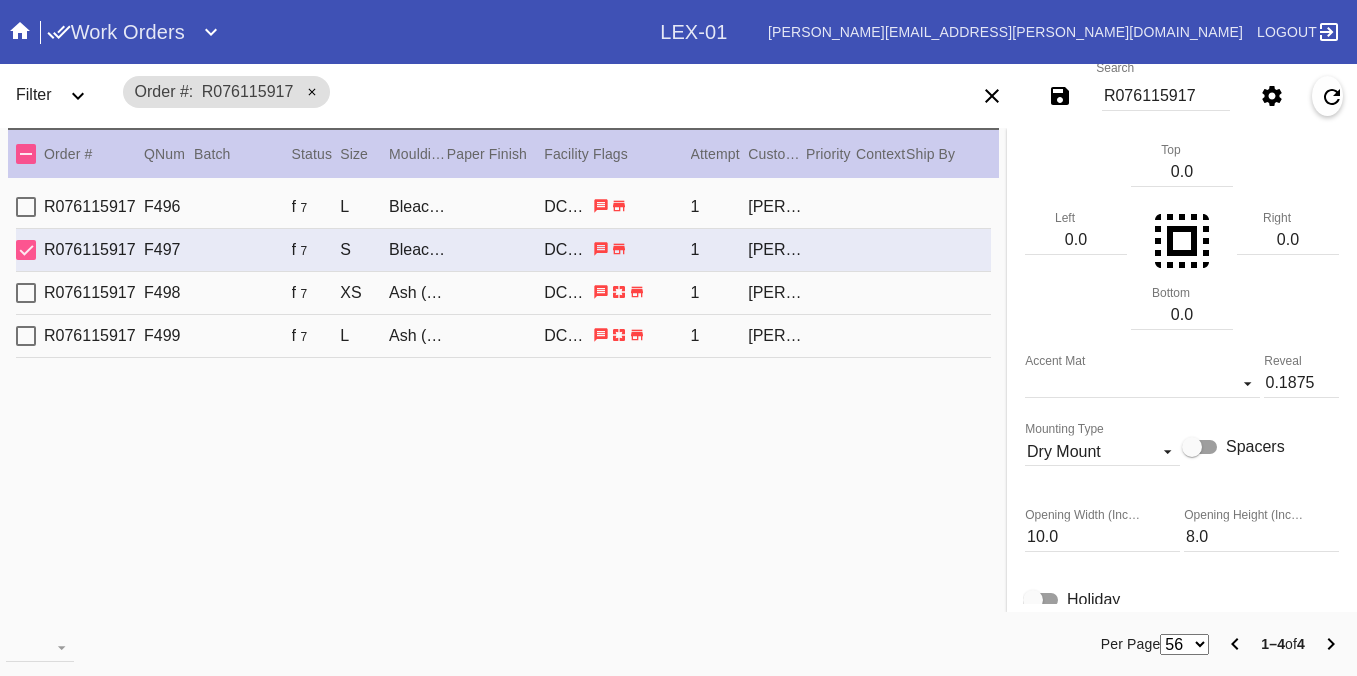 click on "R076115917 F496 f   7 L Bleached Maple Gallery / No Mat DCA-05 1 Melissa Goodwin" at bounding box center [503, 207] 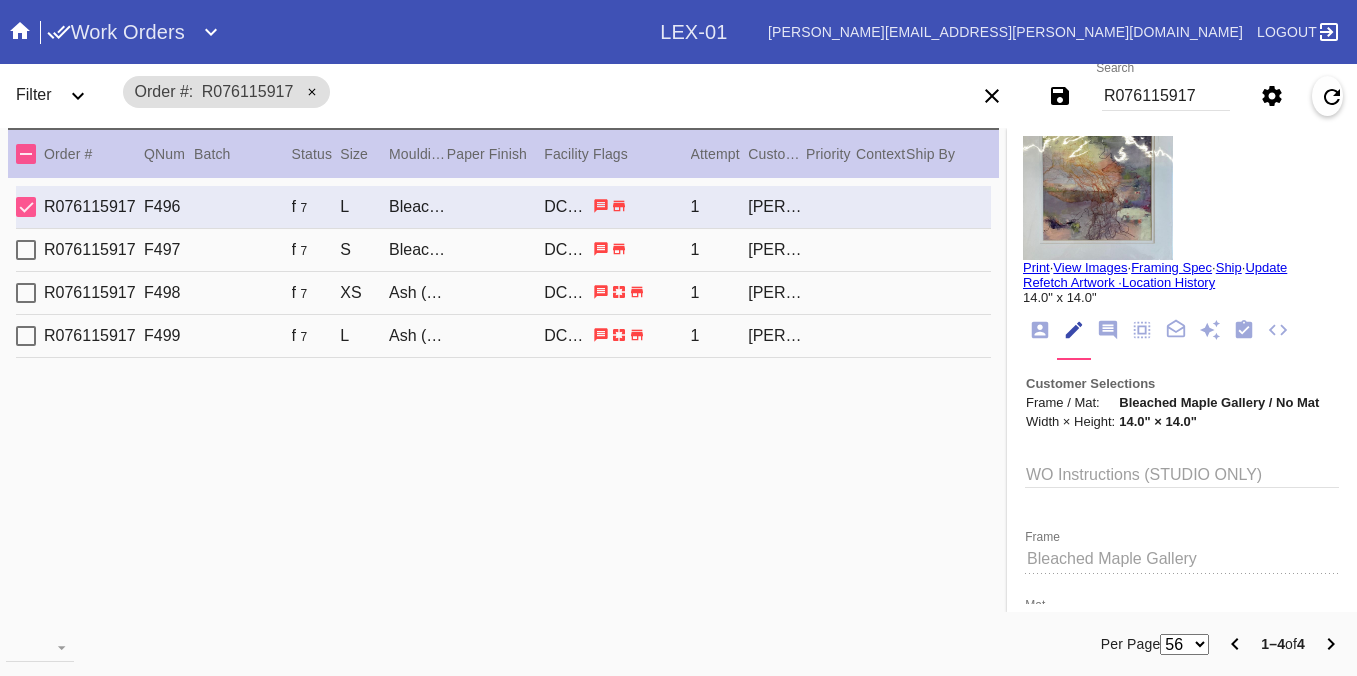 scroll, scrollTop: 0, scrollLeft: 0, axis: both 